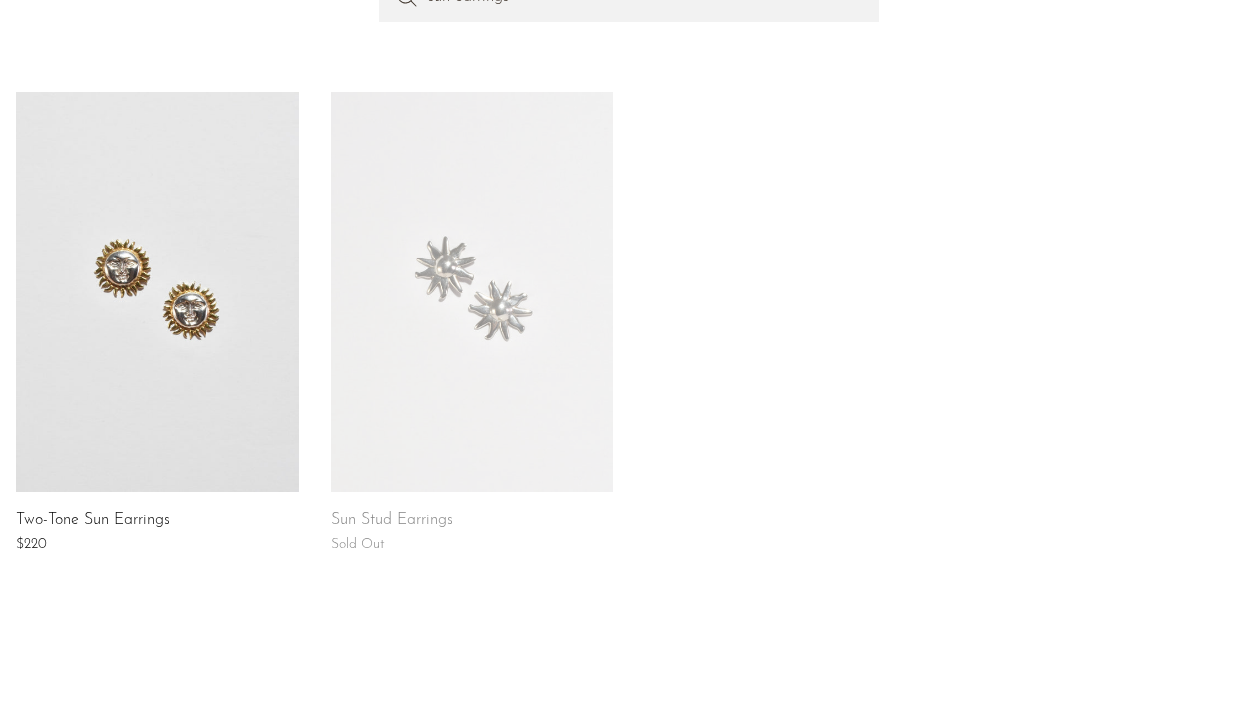 scroll, scrollTop: 0, scrollLeft: 0, axis: both 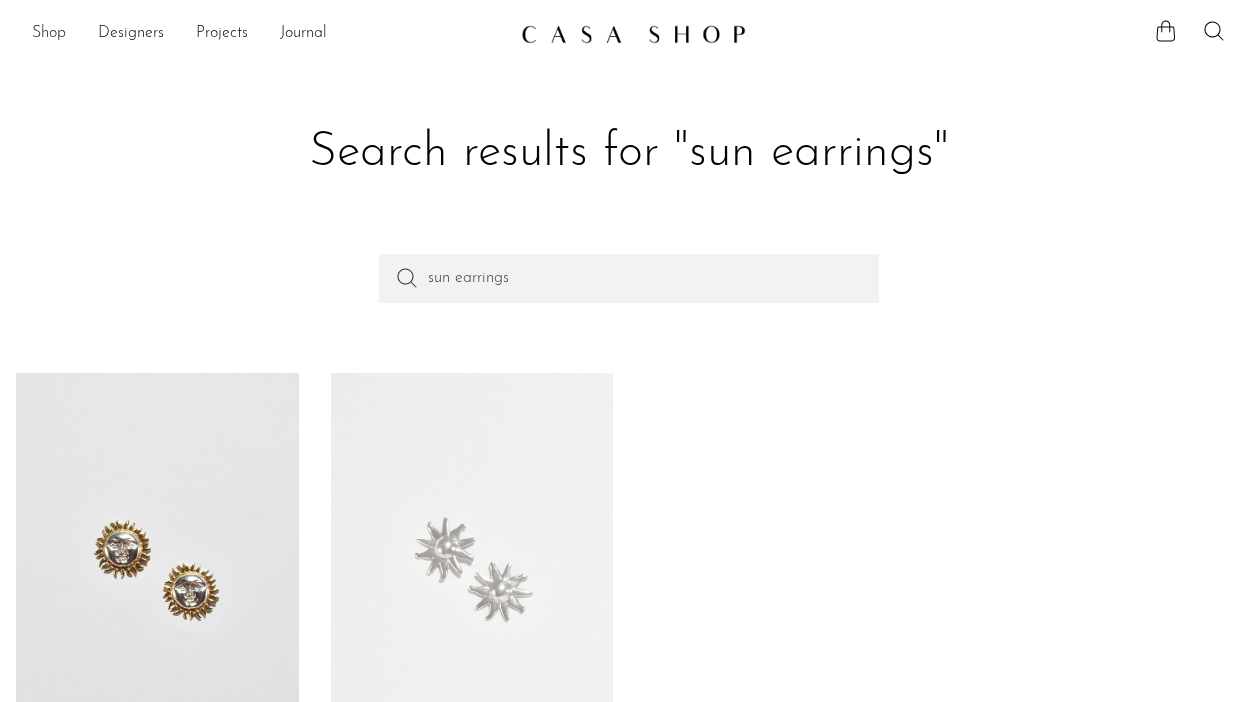 click on "Shop" at bounding box center (49, 34) 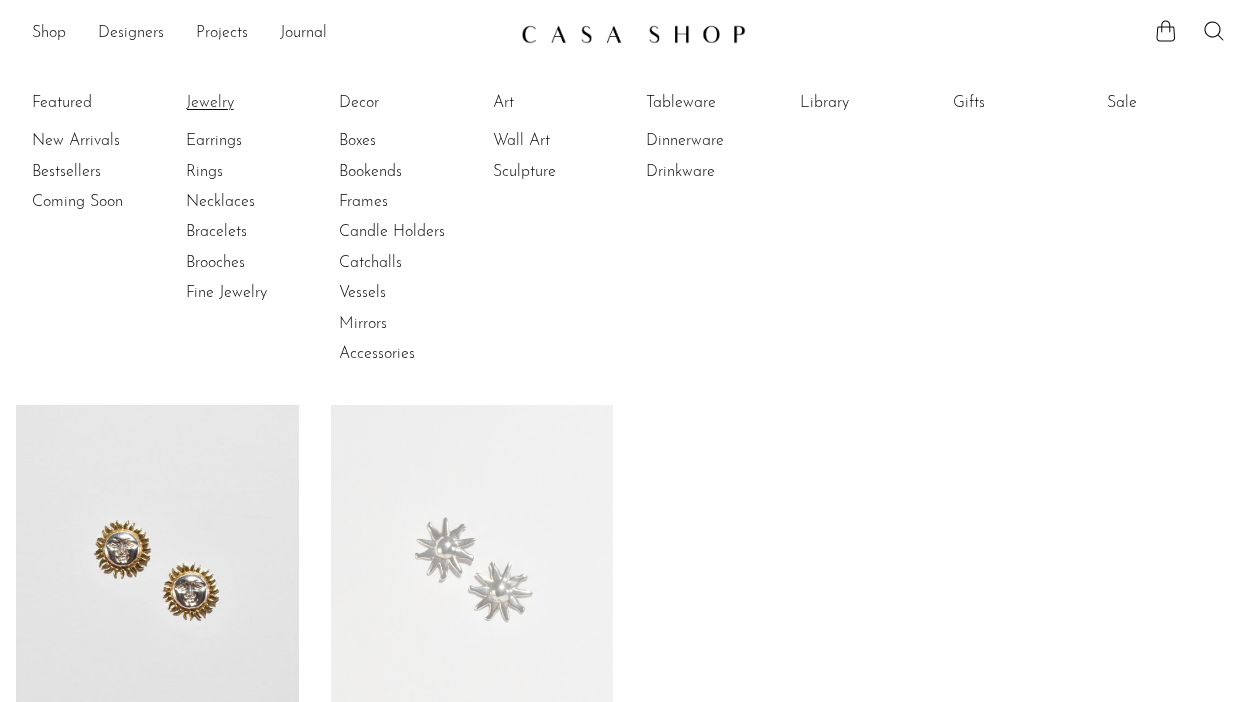 click on "Jewelry" at bounding box center (261, 103) 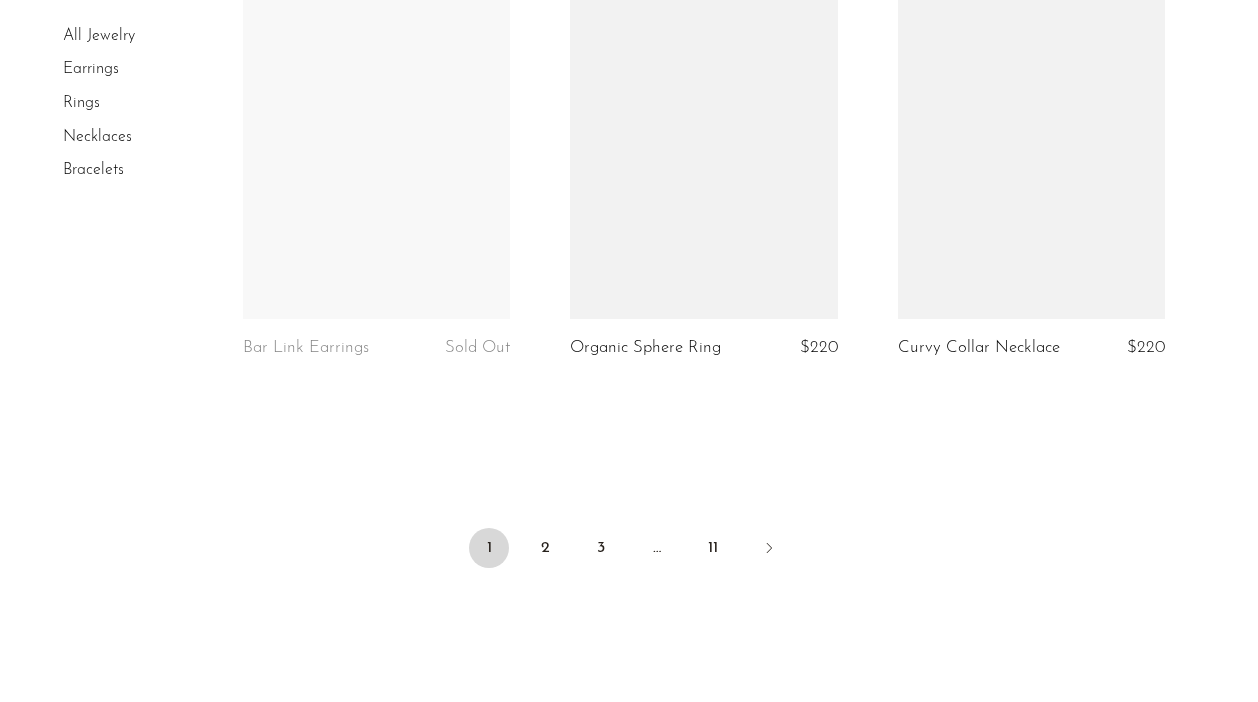 scroll, scrollTop: 5476, scrollLeft: 0, axis: vertical 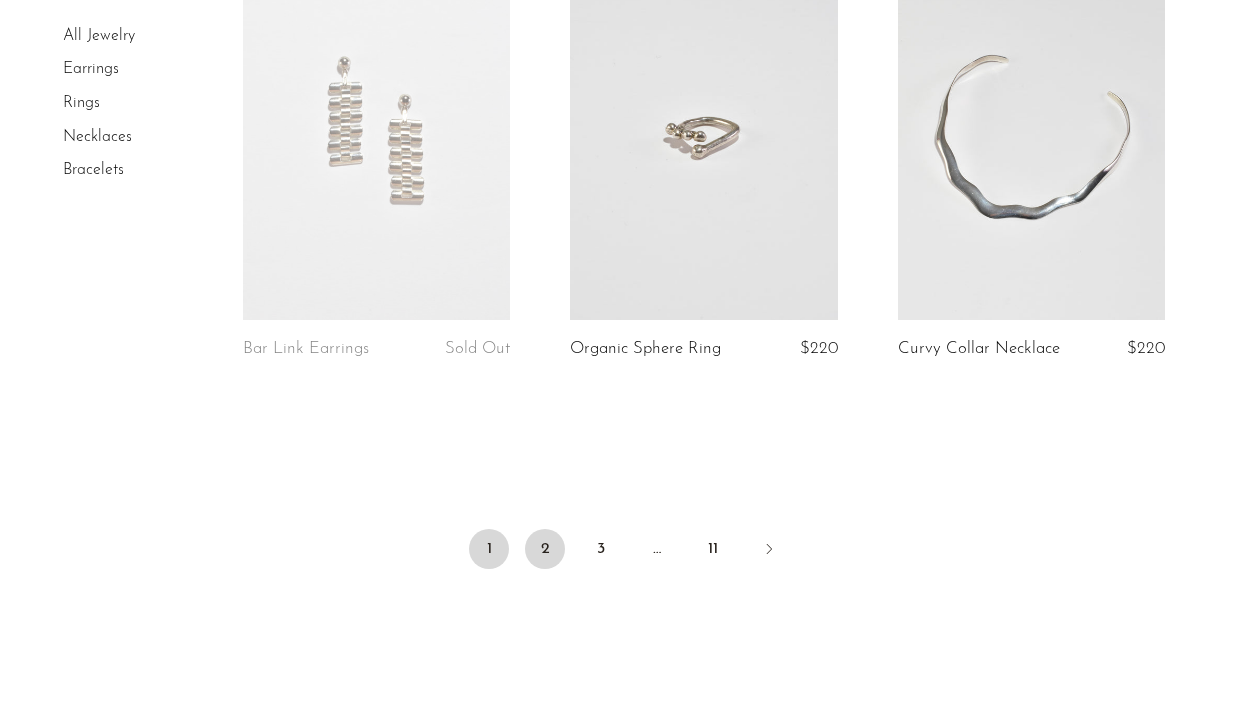 click on "2" at bounding box center (545, 549) 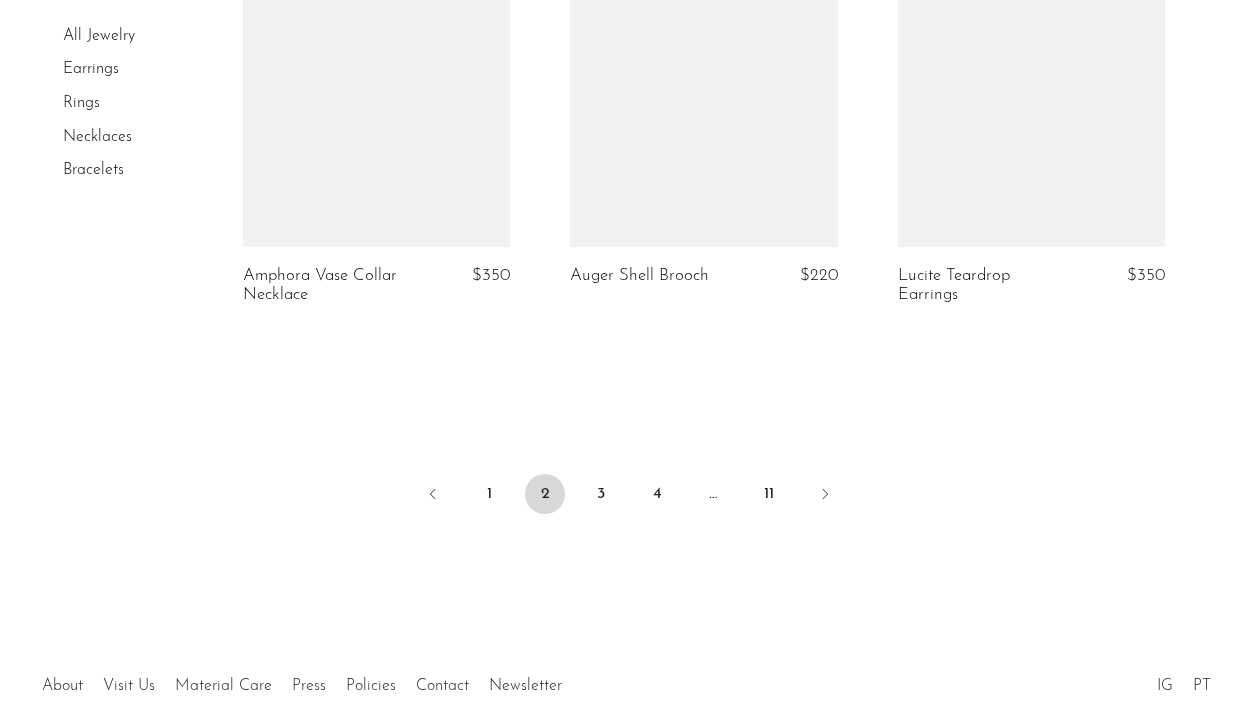 scroll, scrollTop: 5545, scrollLeft: 0, axis: vertical 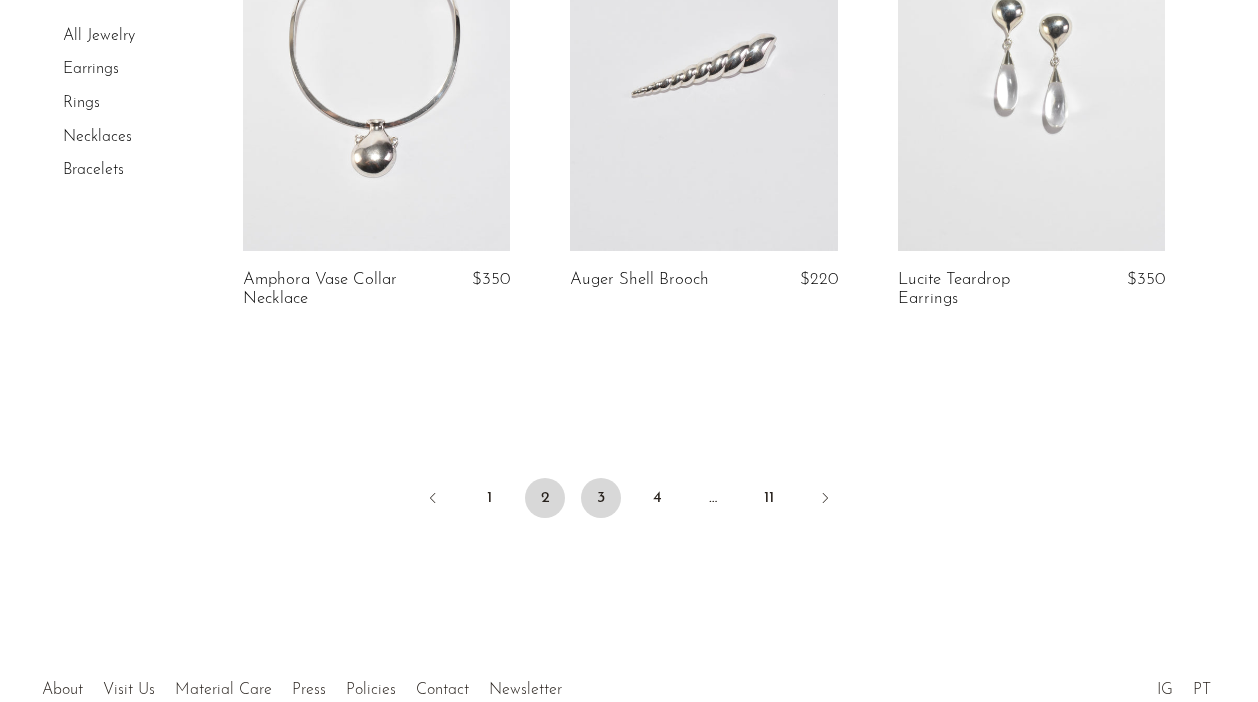 click on "3" at bounding box center (601, 498) 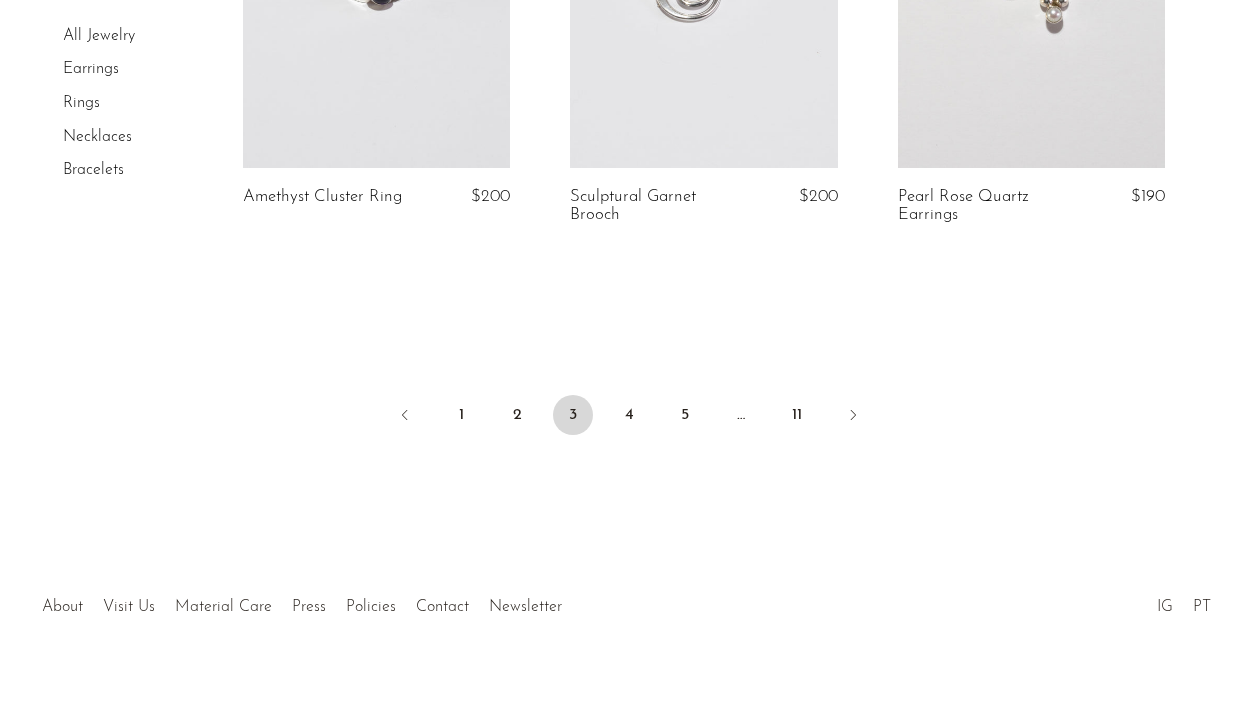 scroll, scrollTop: 5667, scrollLeft: 0, axis: vertical 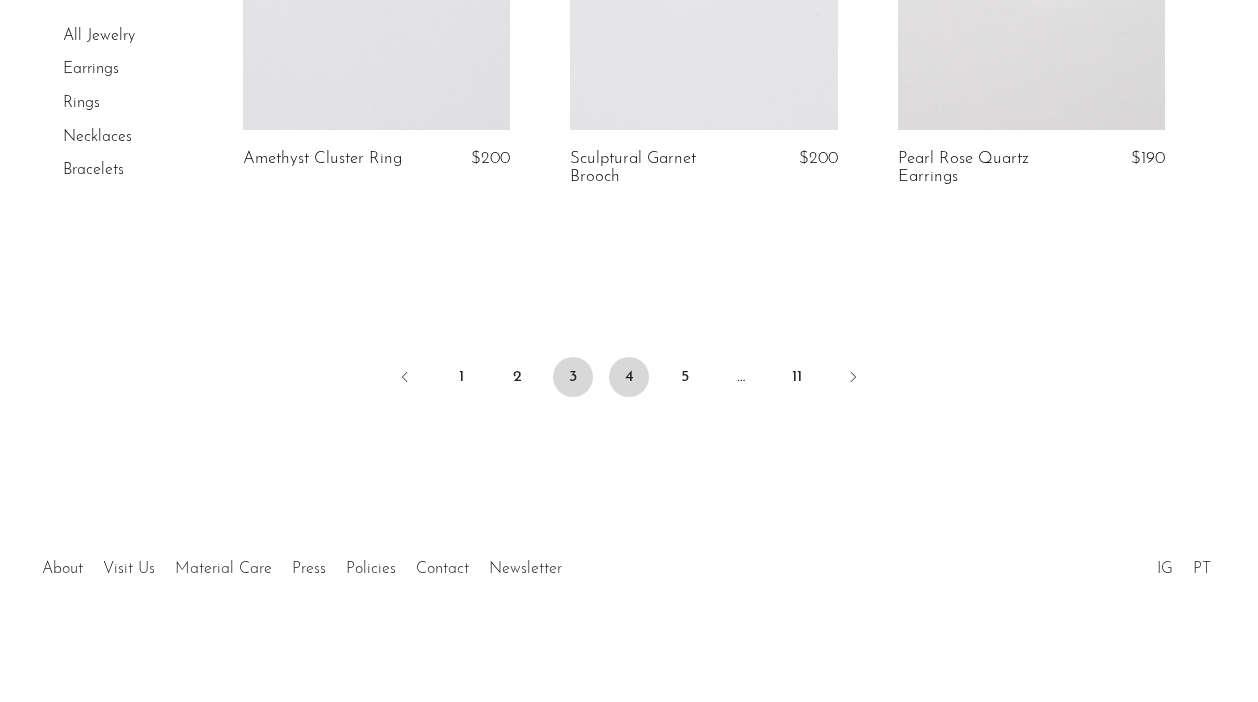 click on "4" at bounding box center (629, 377) 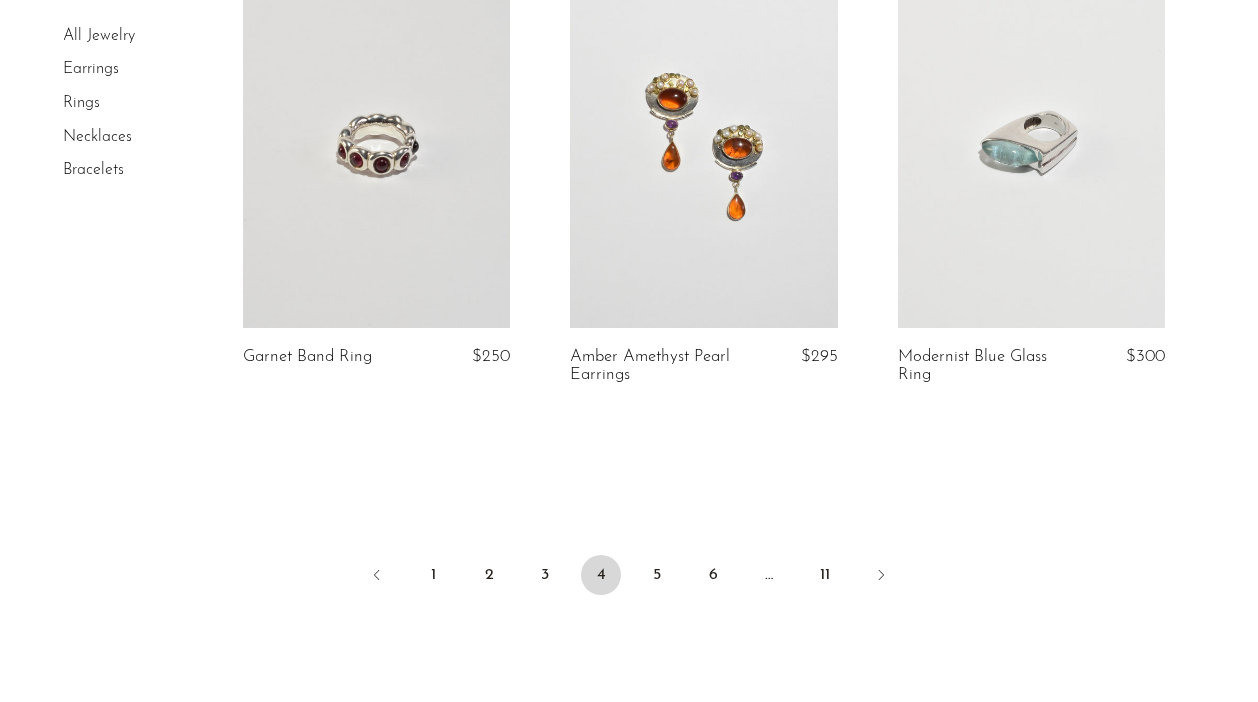 scroll, scrollTop: 5508, scrollLeft: 0, axis: vertical 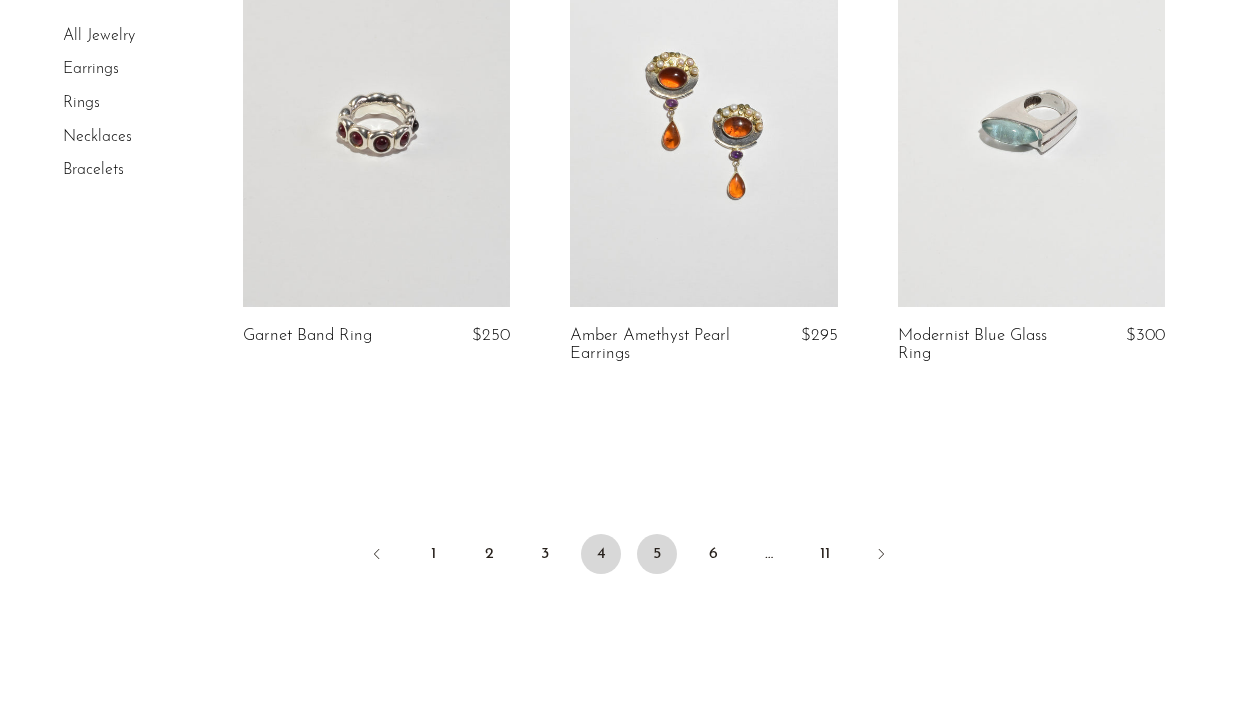 click on "5" at bounding box center (657, 554) 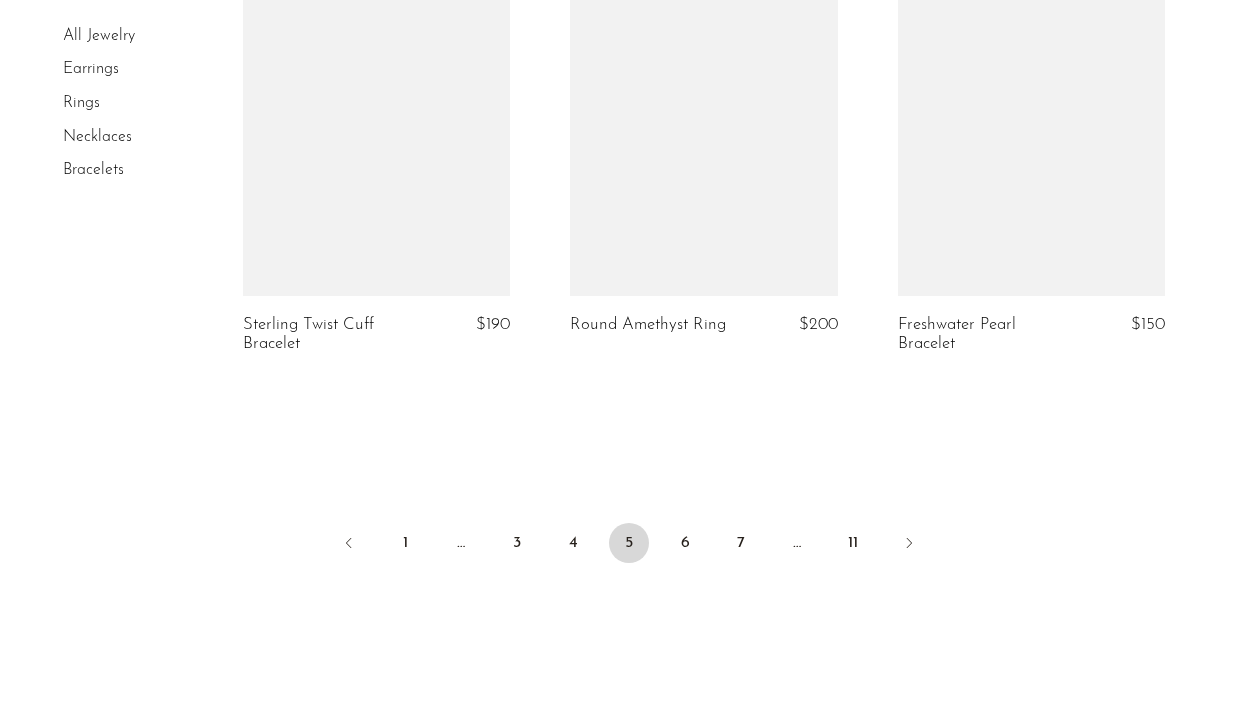 scroll, scrollTop: 5503, scrollLeft: 0, axis: vertical 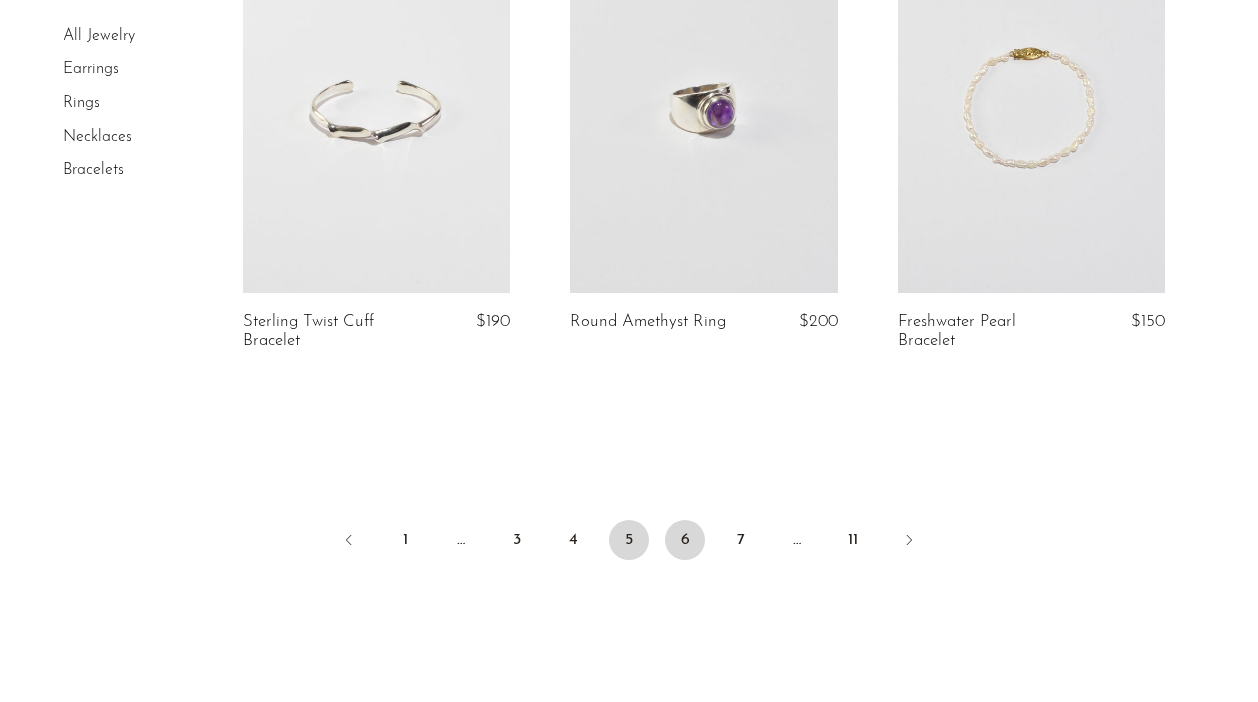 click on "6" at bounding box center (685, 540) 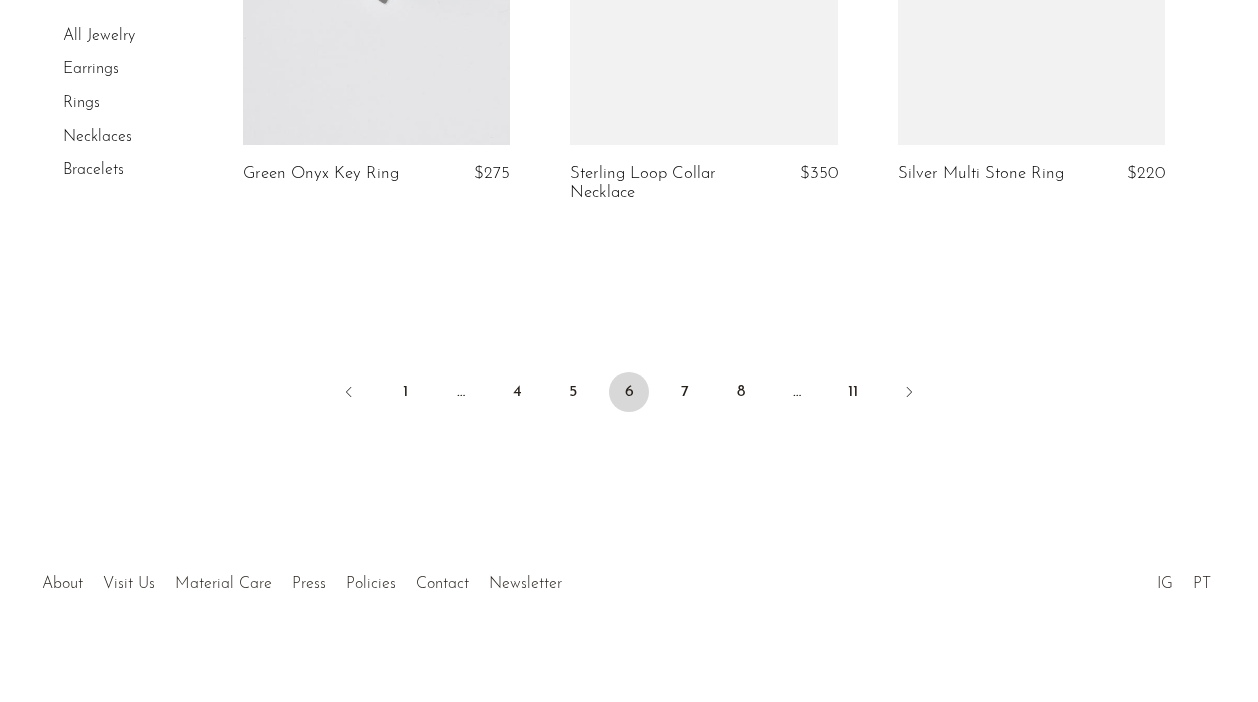 scroll, scrollTop: 5667, scrollLeft: 0, axis: vertical 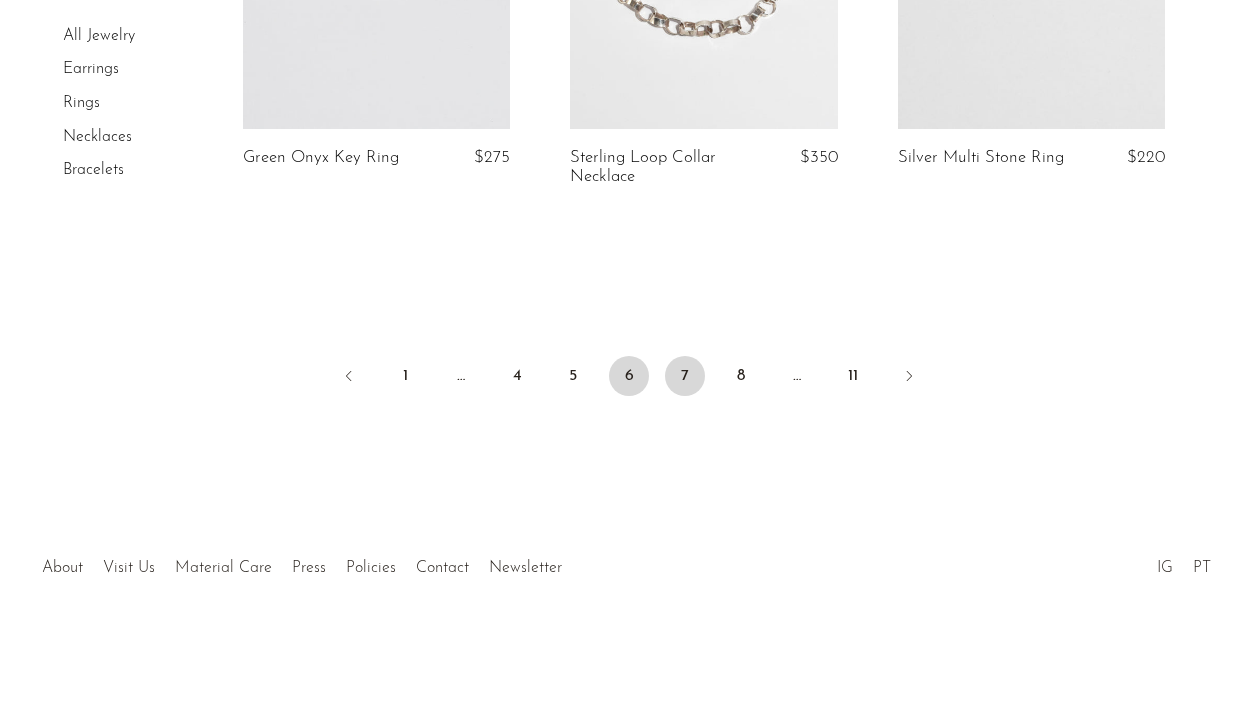 click on "7" at bounding box center [685, 376] 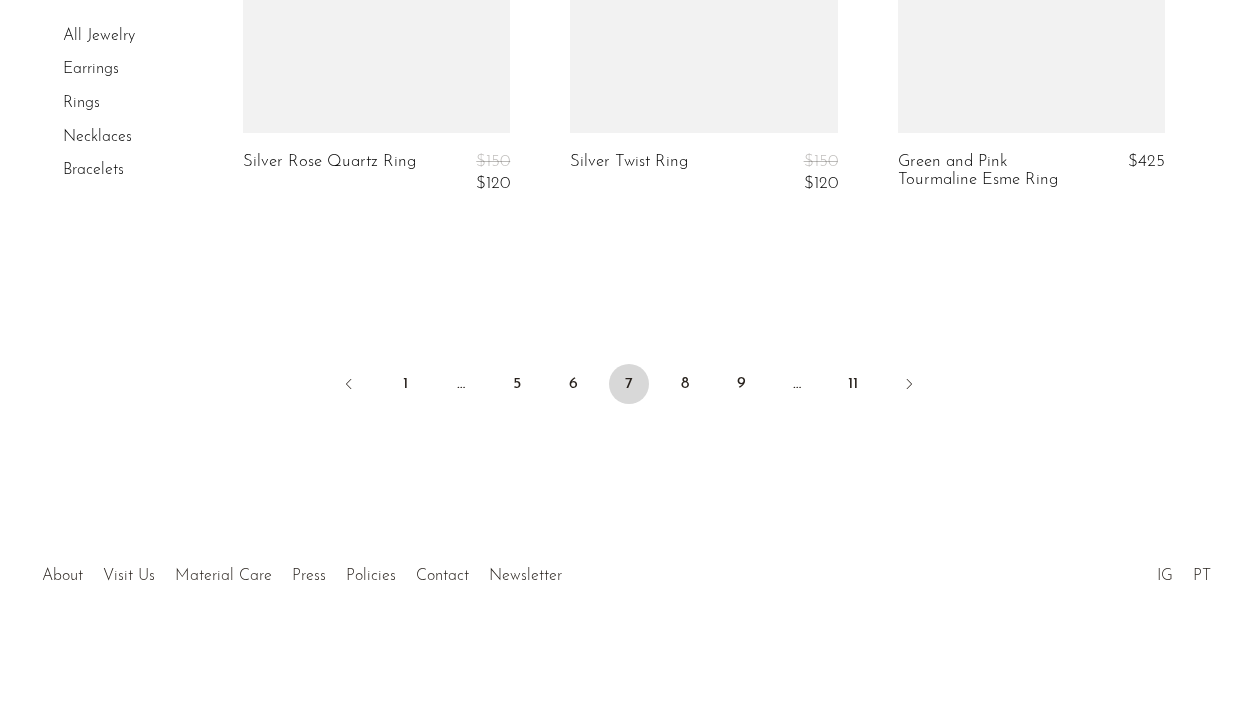 scroll, scrollTop: 5698, scrollLeft: 0, axis: vertical 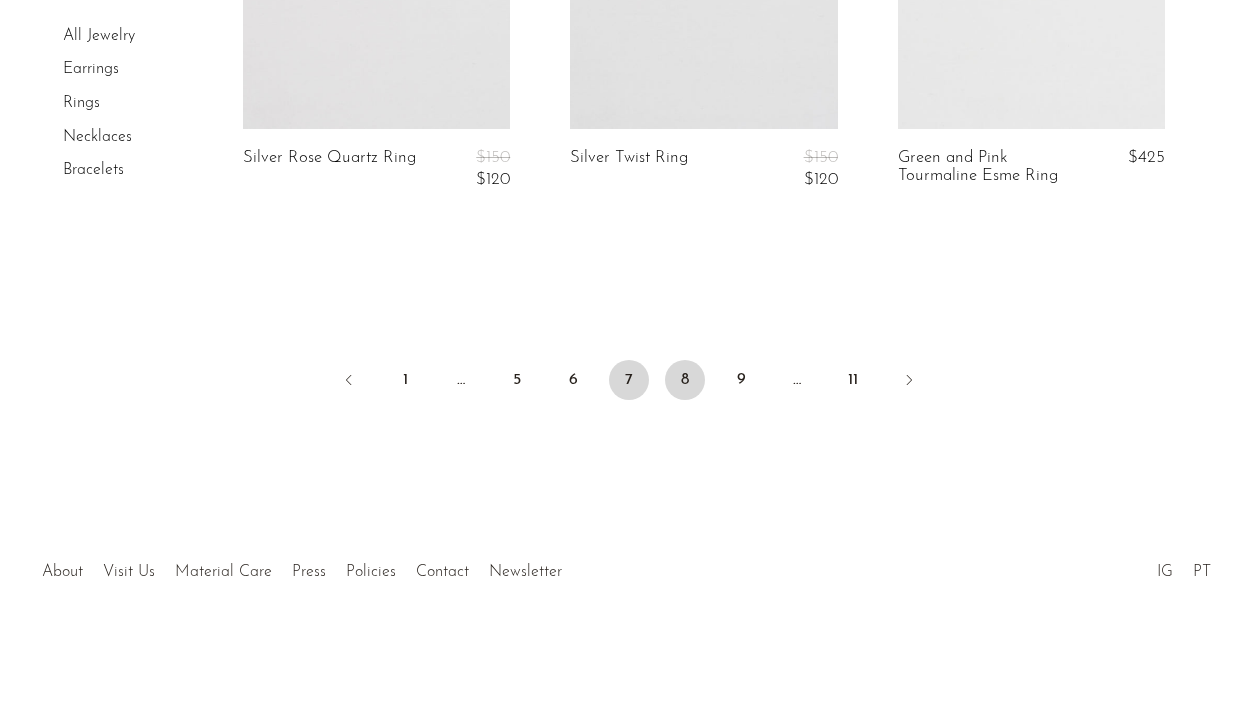 click on "8" at bounding box center (685, 380) 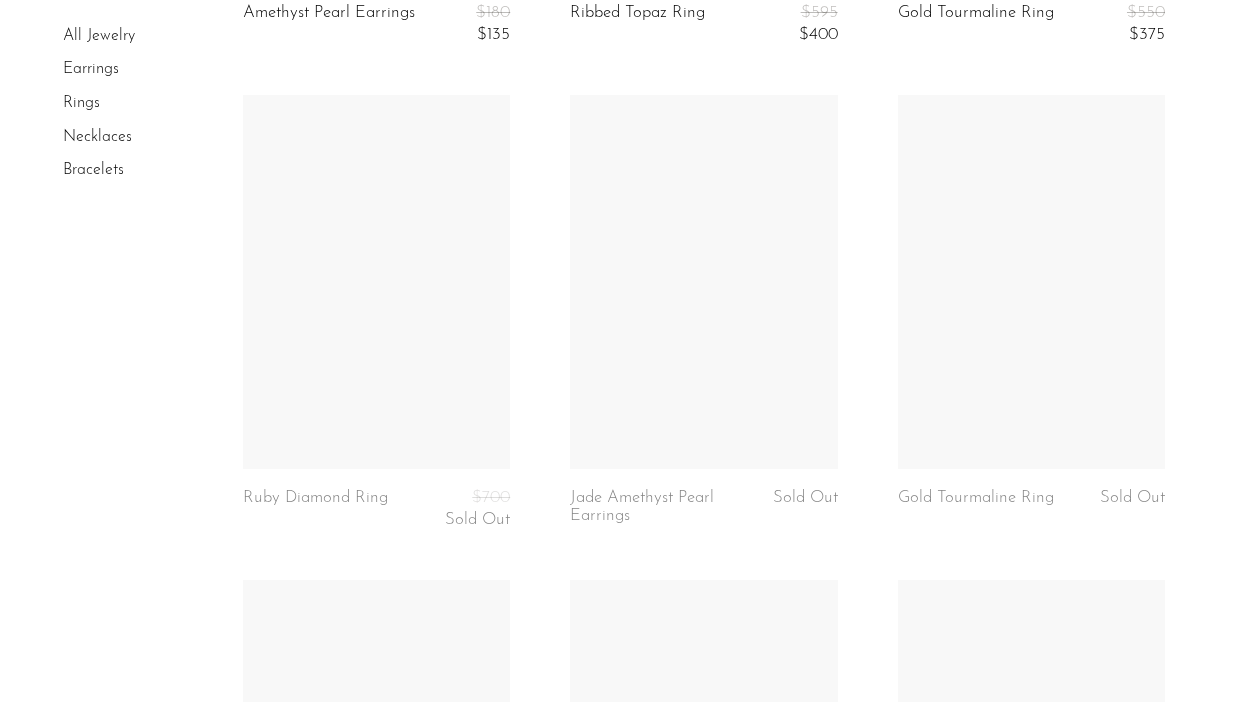 scroll, scrollTop: 3969, scrollLeft: 0, axis: vertical 